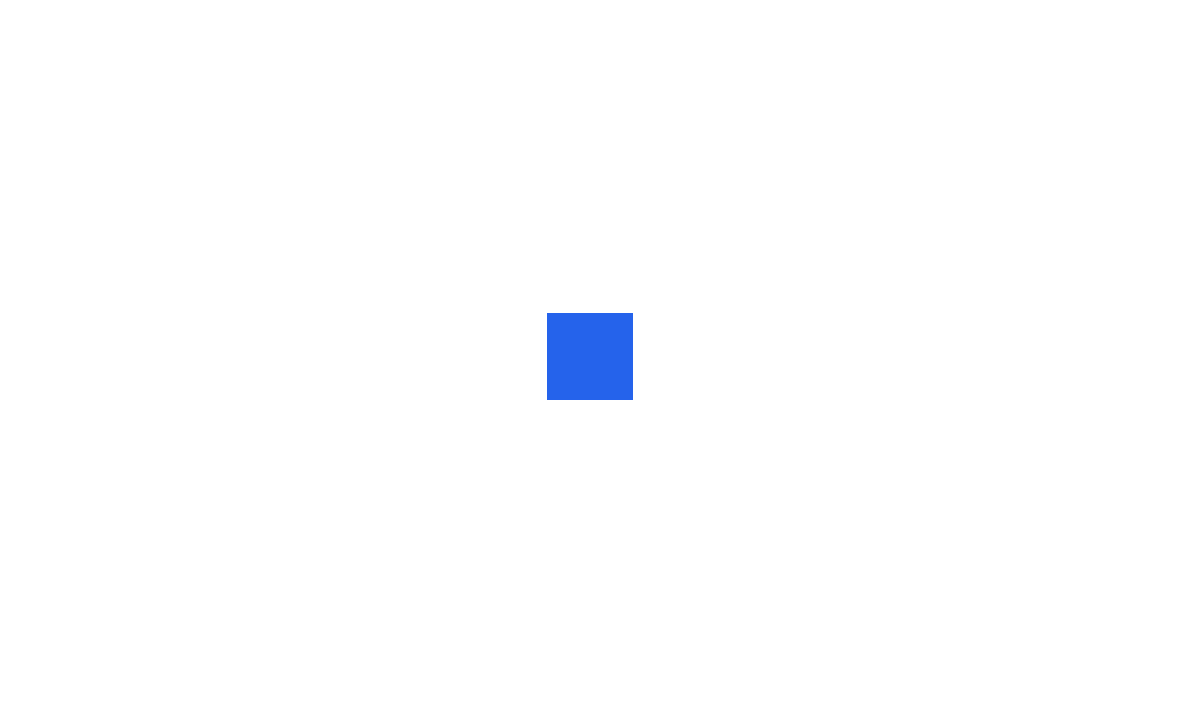 scroll, scrollTop: 0, scrollLeft: 0, axis: both 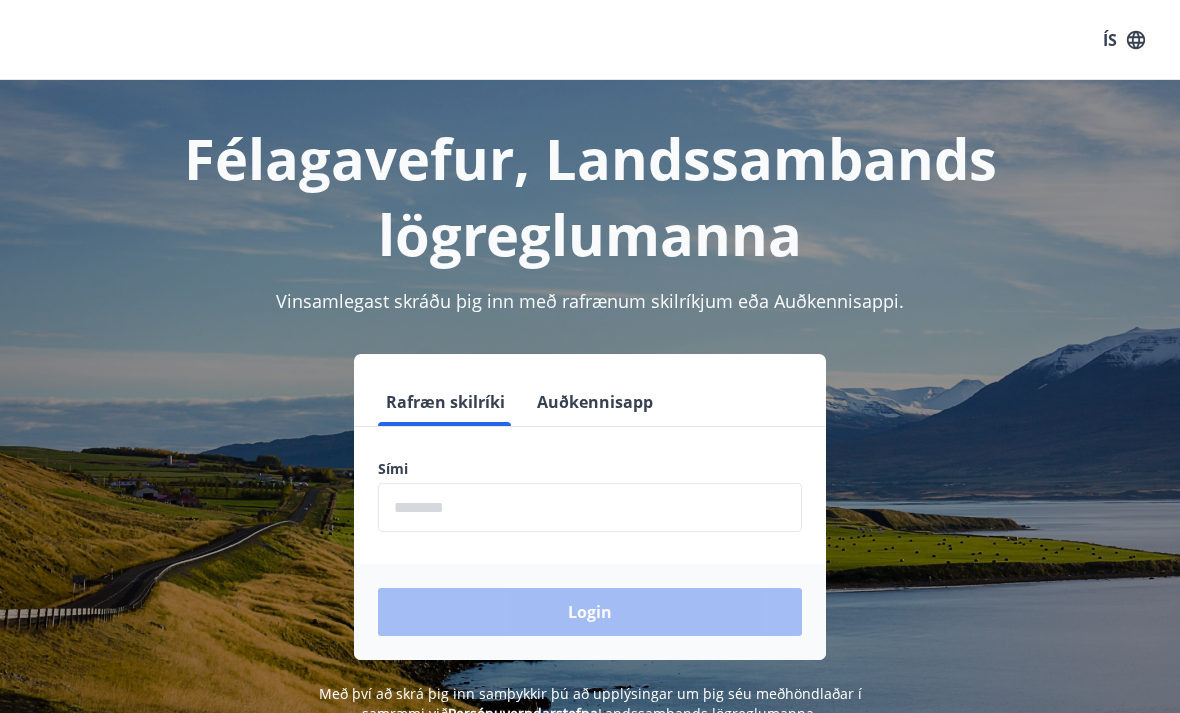 click at bounding box center [590, 507] 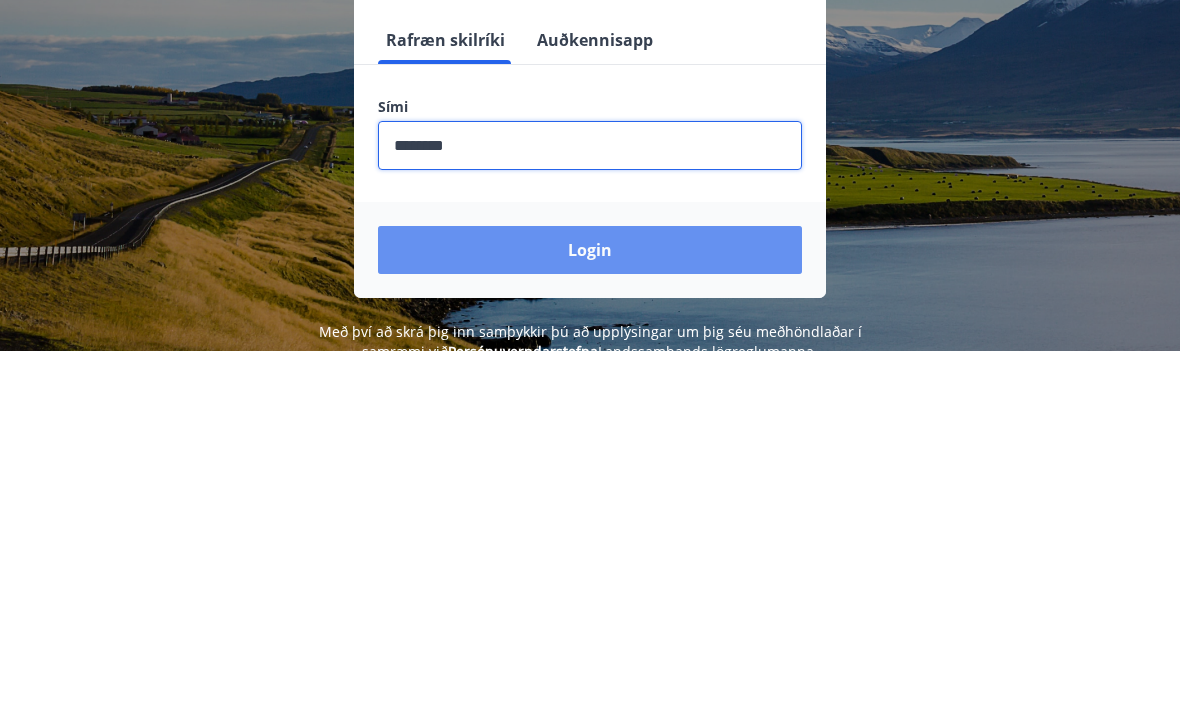 type on "********" 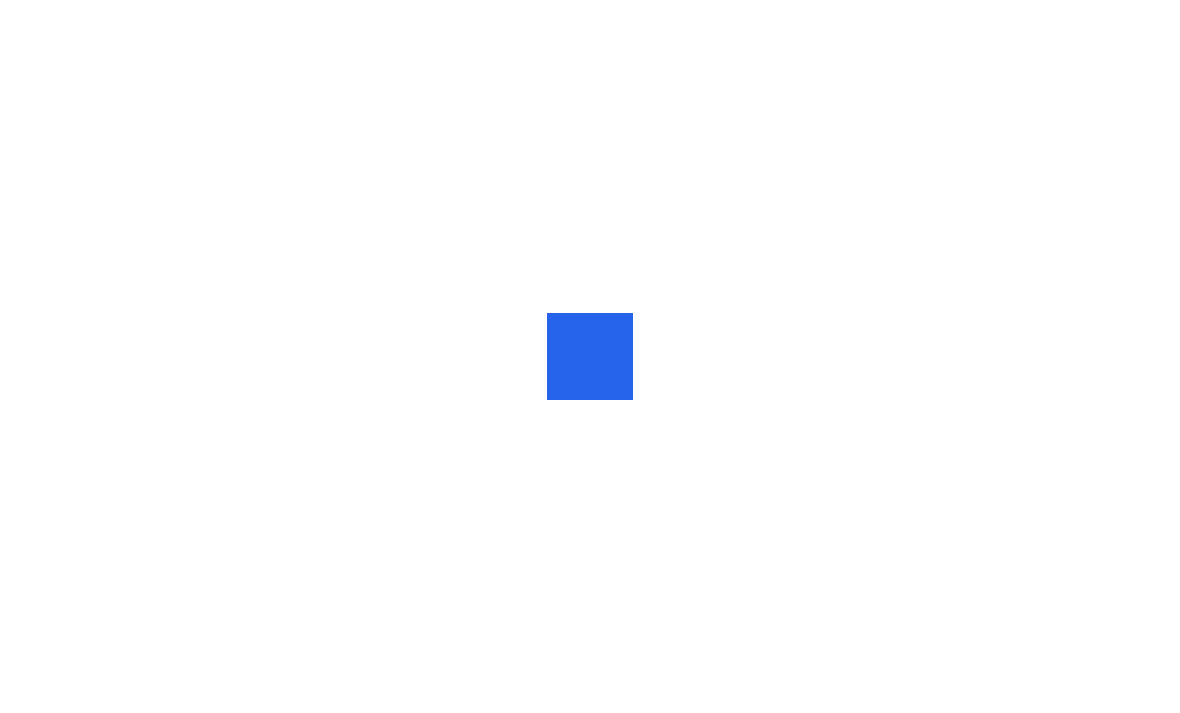 scroll, scrollTop: 0, scrollLeft: 0, axis: both 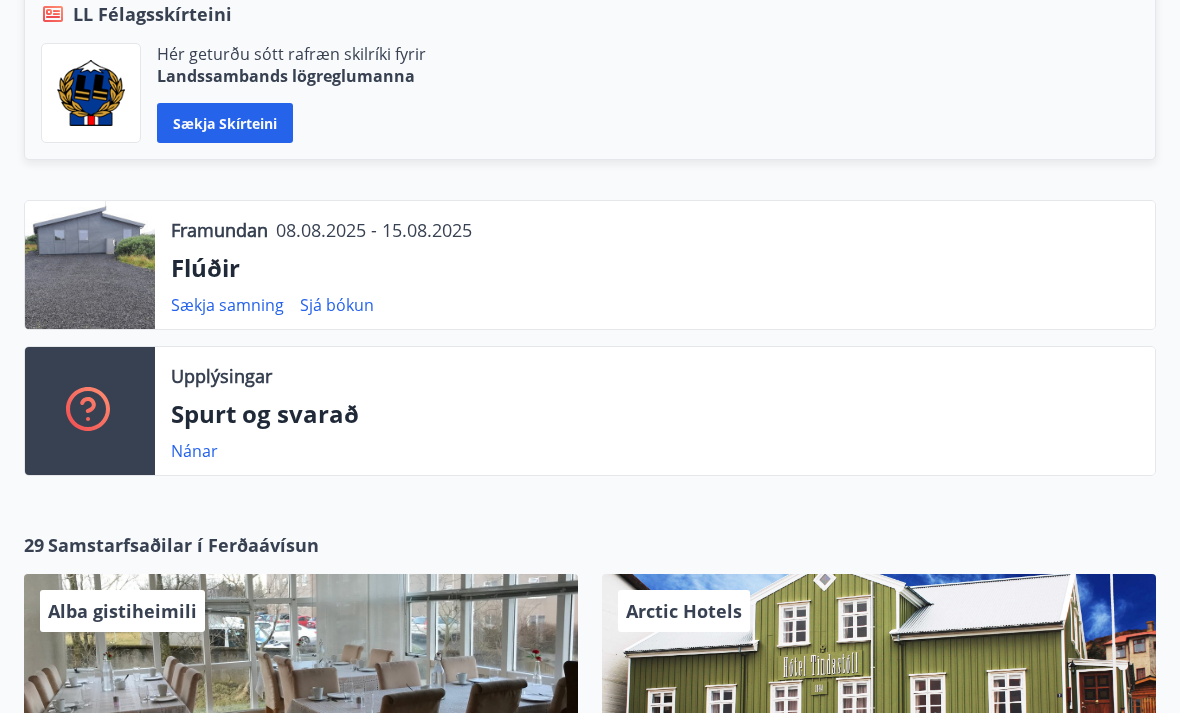click at bounding box center [90, 265] 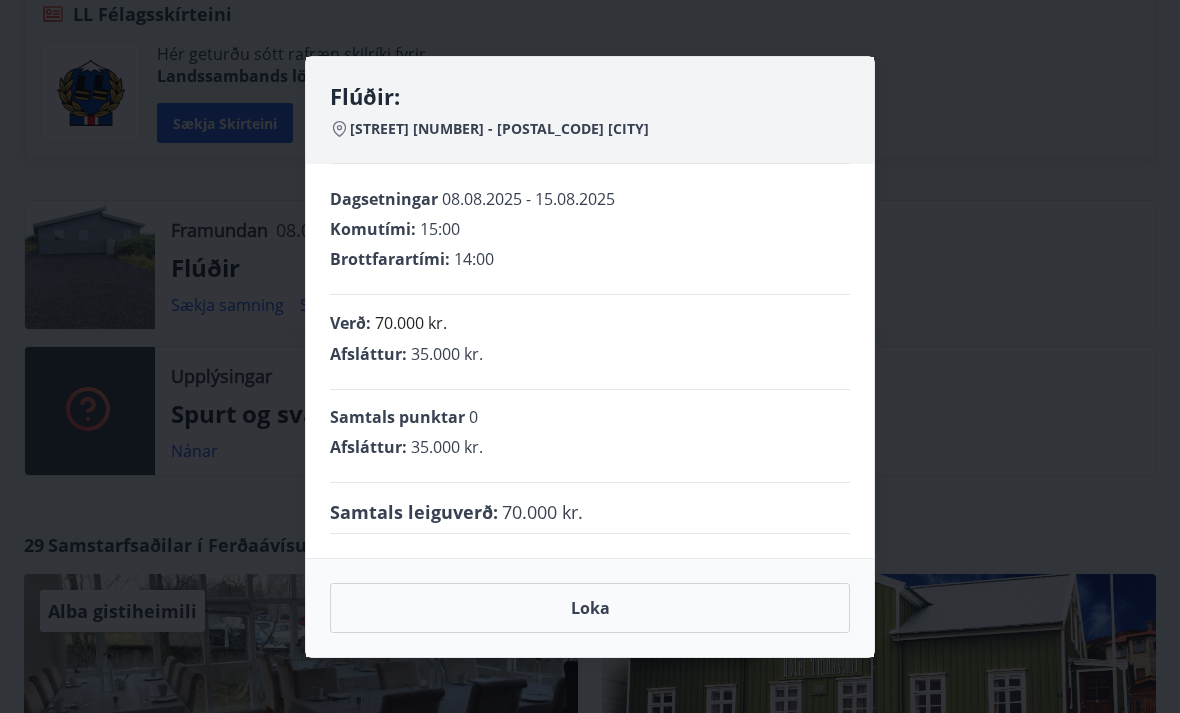 click on "Loka" at bounding box center (590, 608) 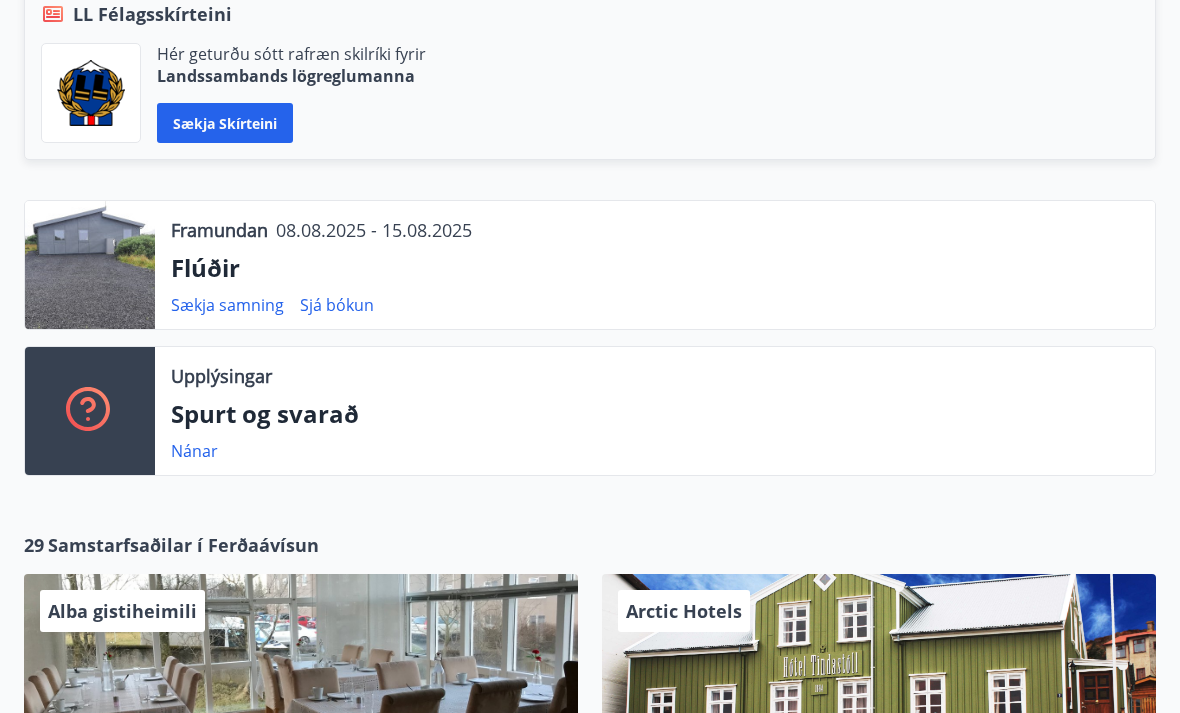 click at bounding box center (90, 265) 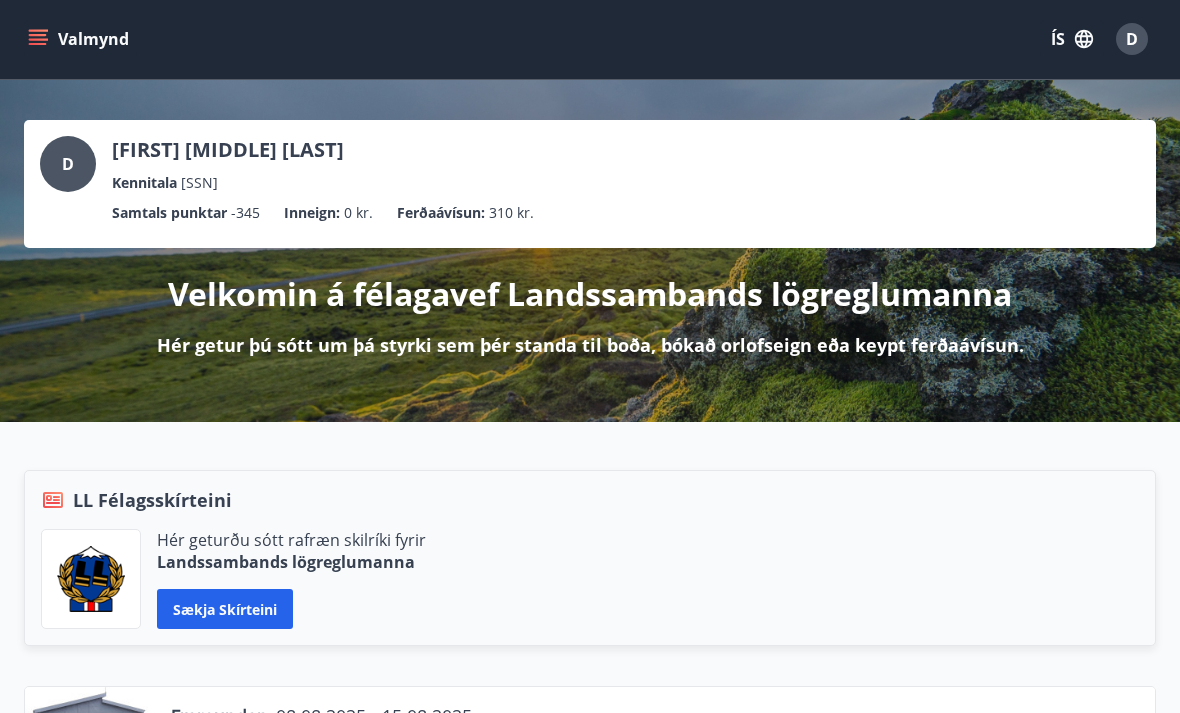 scroll, scrollTop: 0, scrollLeft: 0, axis: both 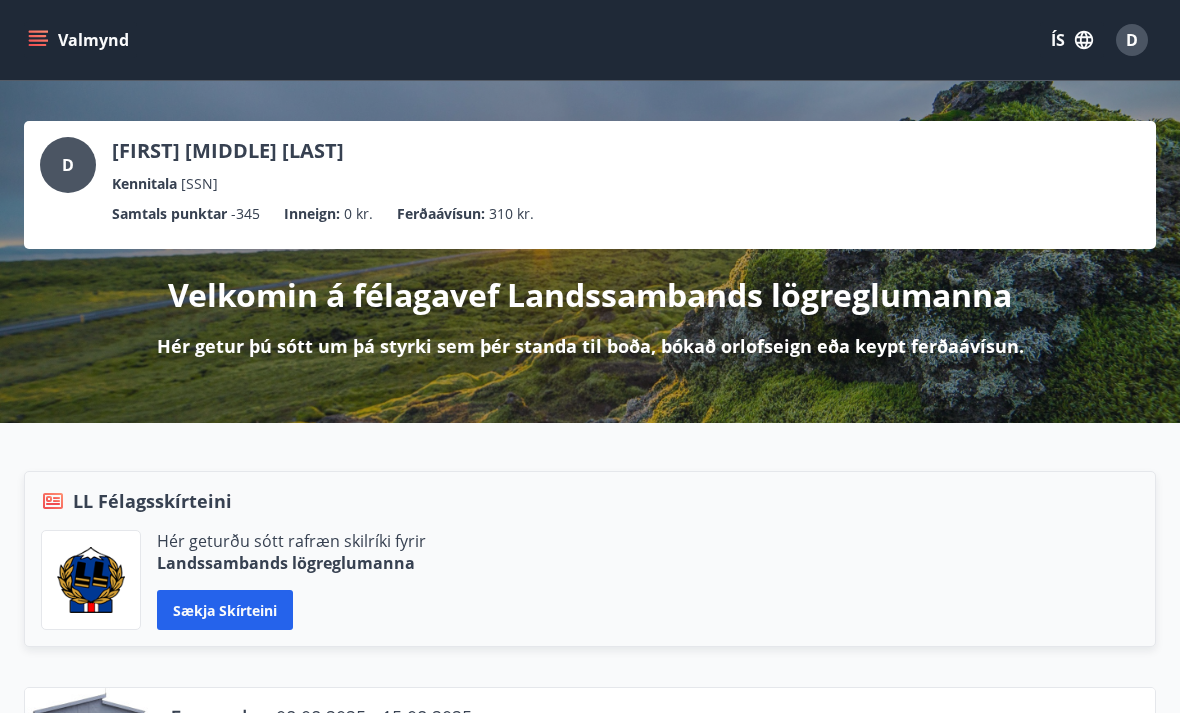 click on "D Davíð B Guðbjartsson Kennitala 240948-8189 Samtals punktar -345 Inneign : 0 kr. Ferðaávísun : 310 kr. Velkomin á félagavef Landssambands lögreglumanna Hér getur þú sótt um þá styrki sem þér standa til boða, bókað orlofseign eða keypt ferðaávísun." at bounding box center [590, 252] 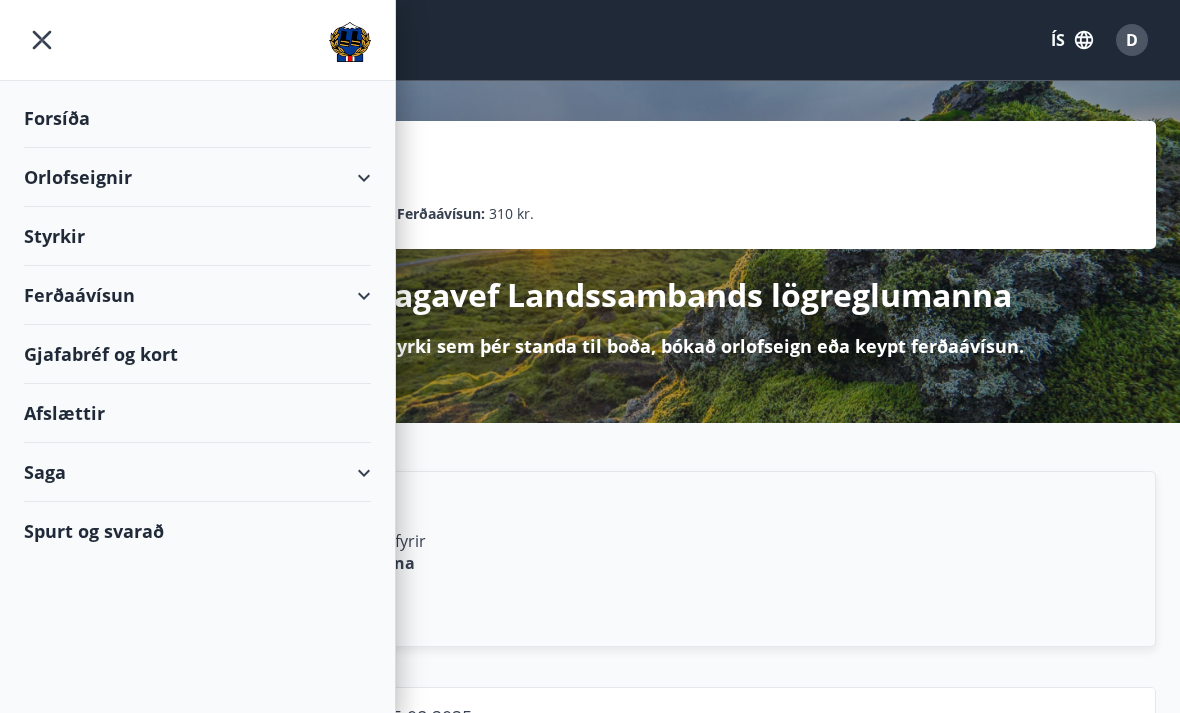 click at bounding box center [197, 40] 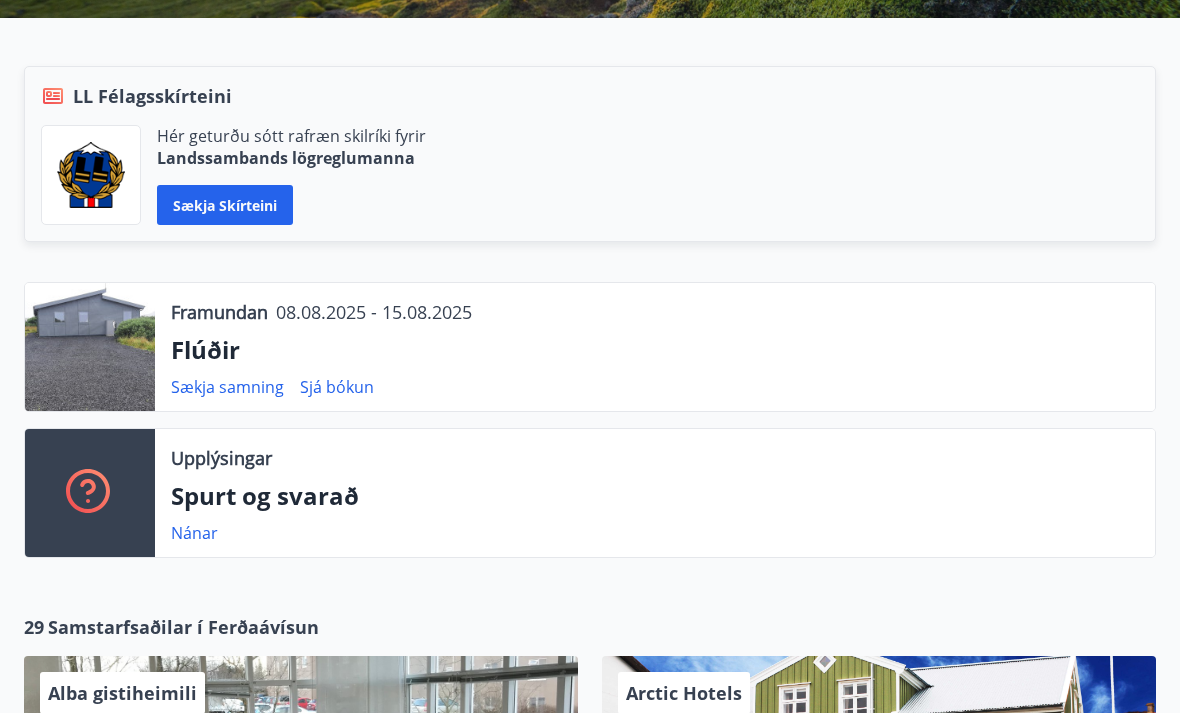 scroll, scrollTop: 405, scrollLeft: 0, axis: vertical 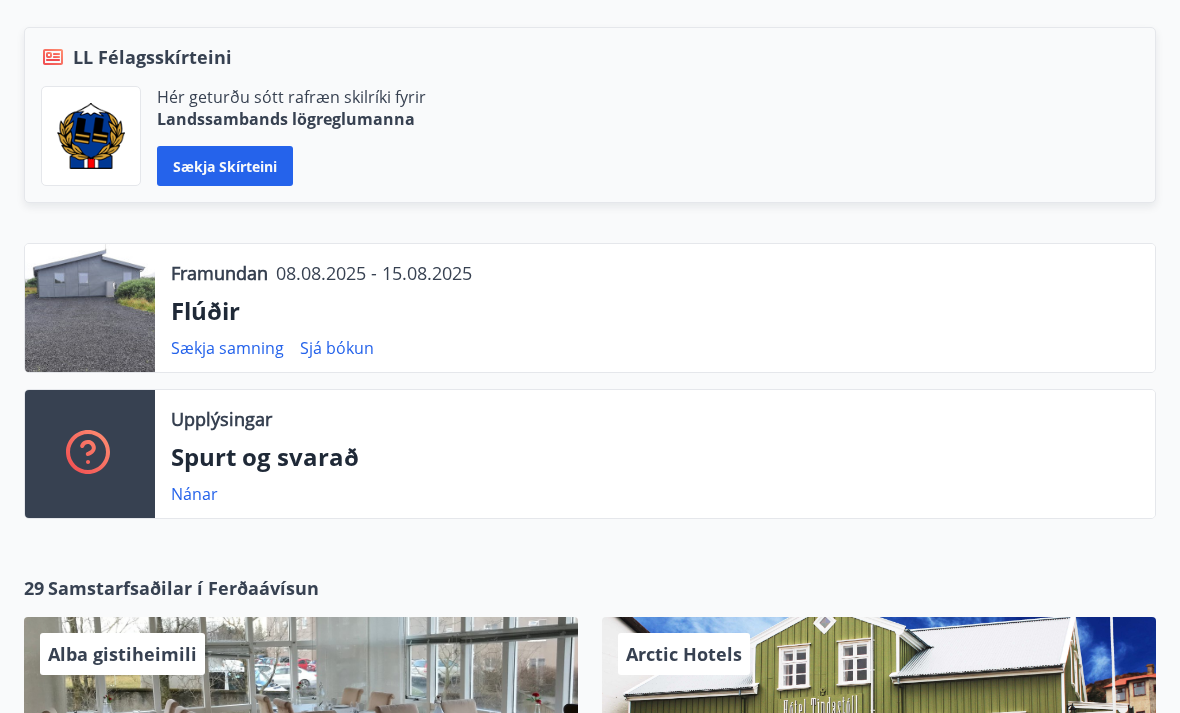 click on "Sjá bókun" at bounding box center [337, 348] 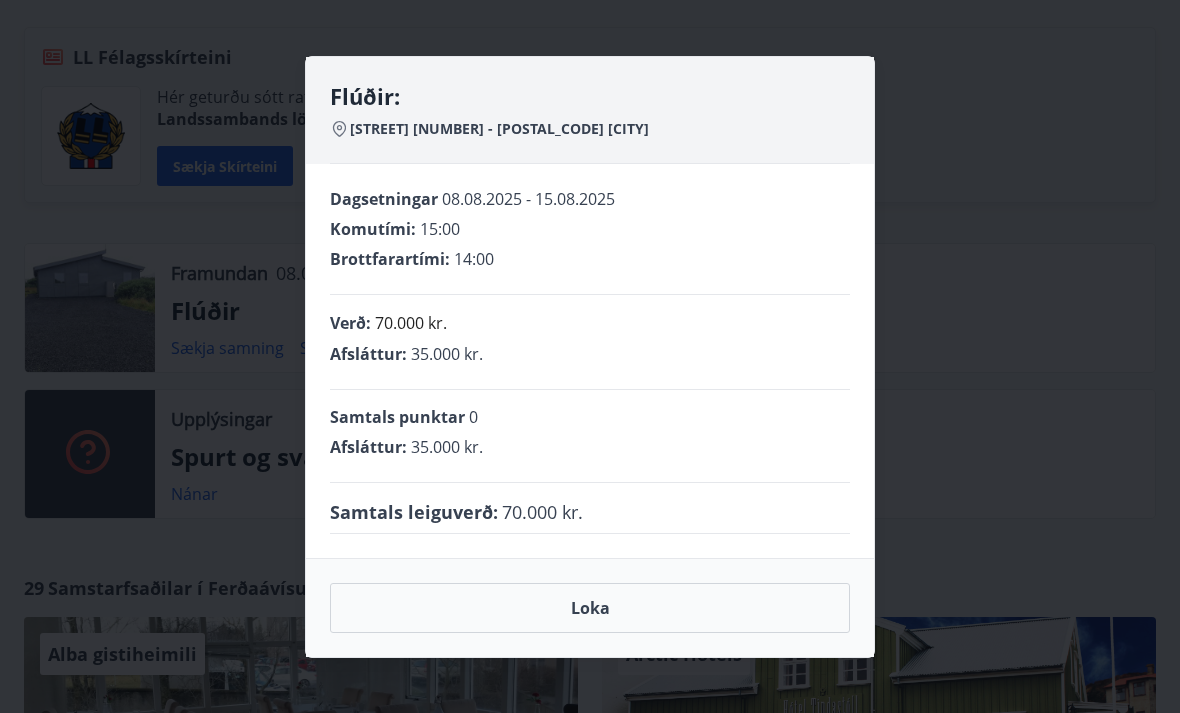 click on "Loka" at bounding box center (590, 608) 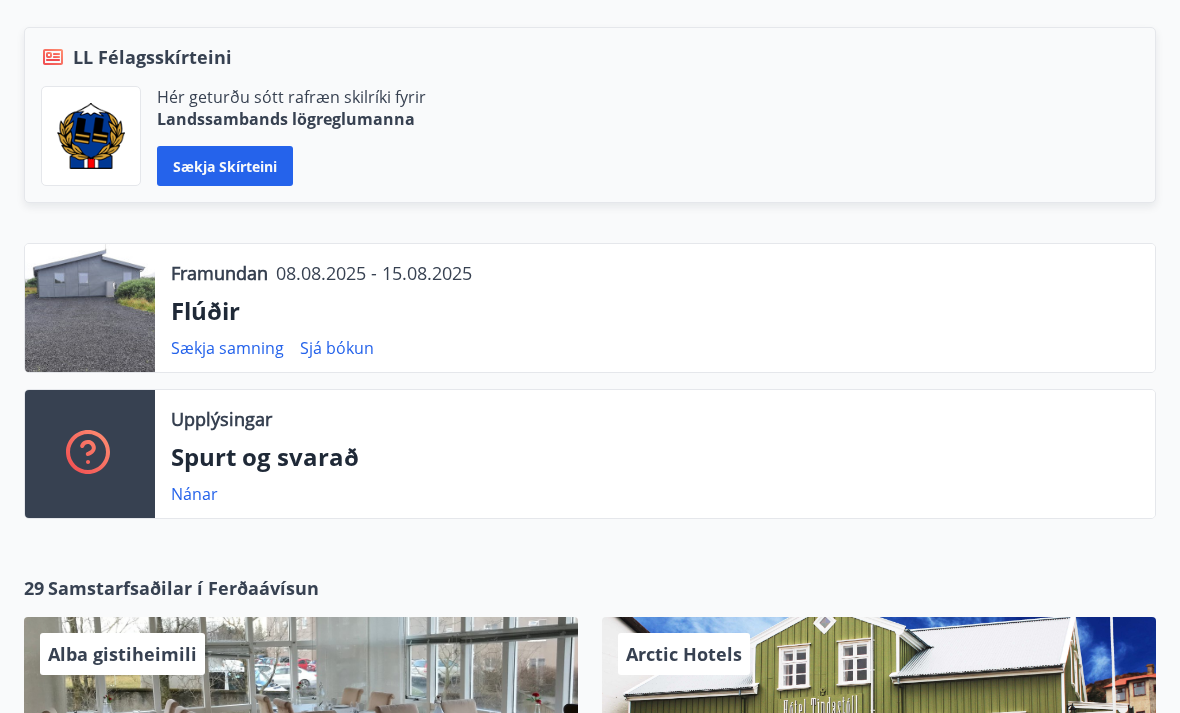 click at bounding box center [90, 308] 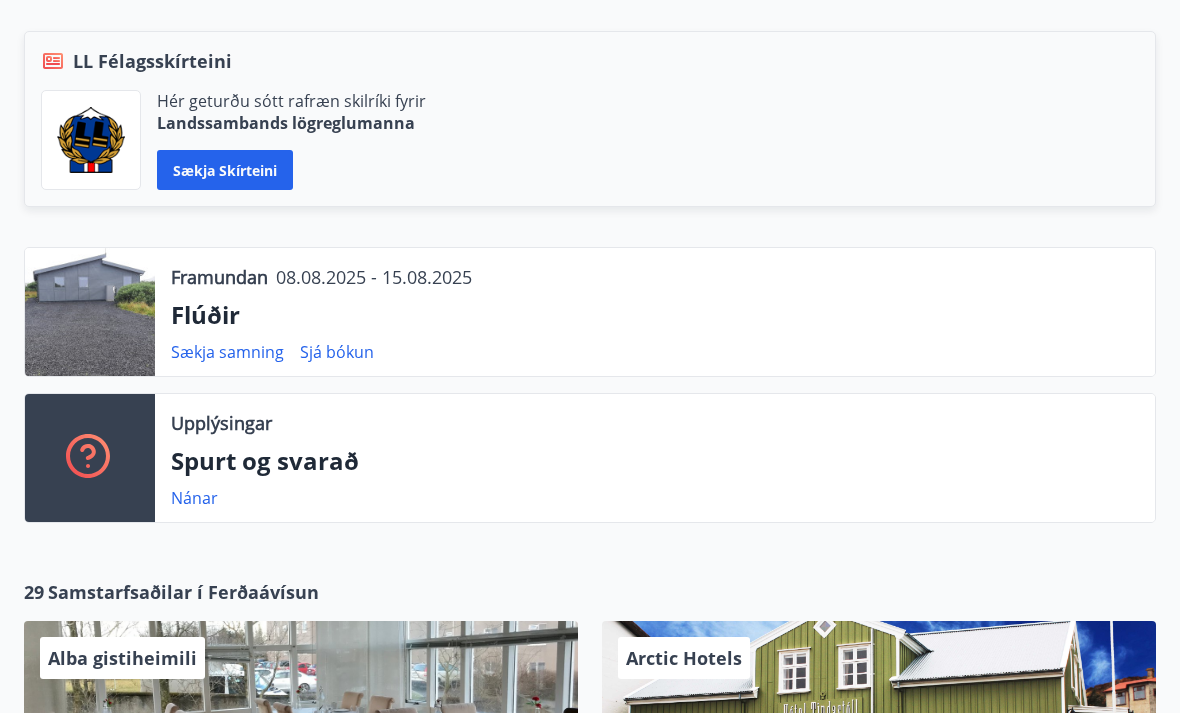 scroll, scrollTop: 439, scrollLeft: 0, axis: vertical 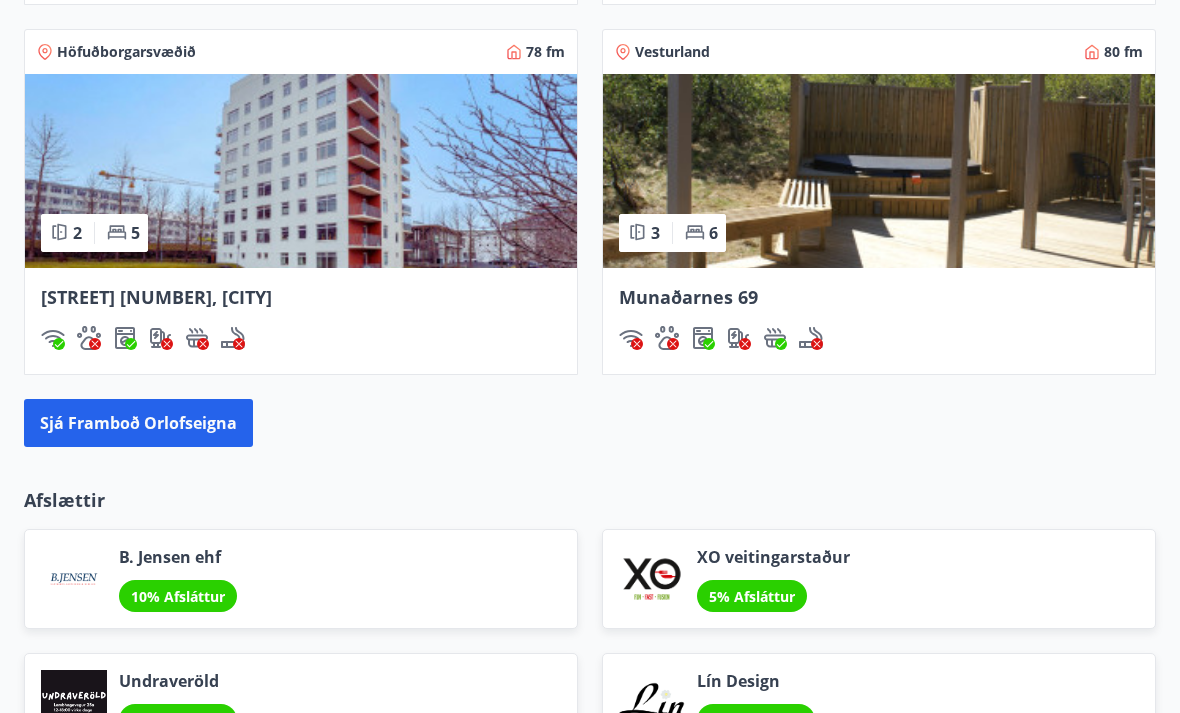 click on "Sjá framboð orlofseigna" at bounding box center [138, 424] 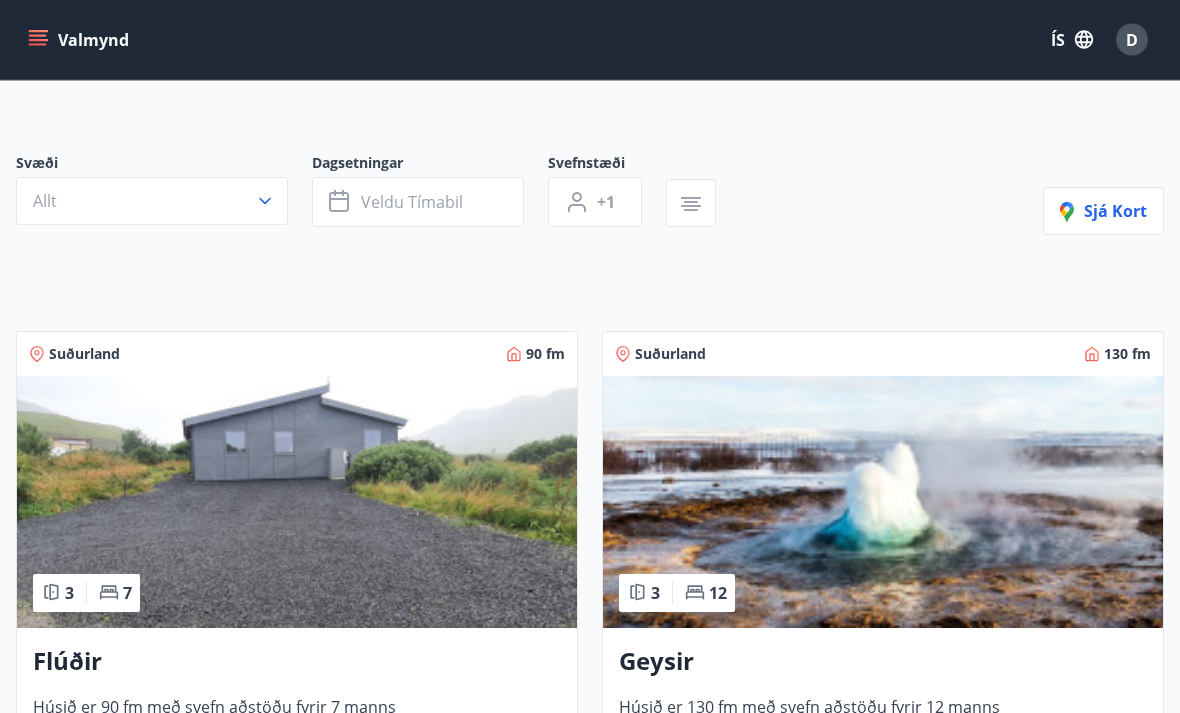 scroll, scrollTop: 124, scrollLeft: 0, axis: vertical 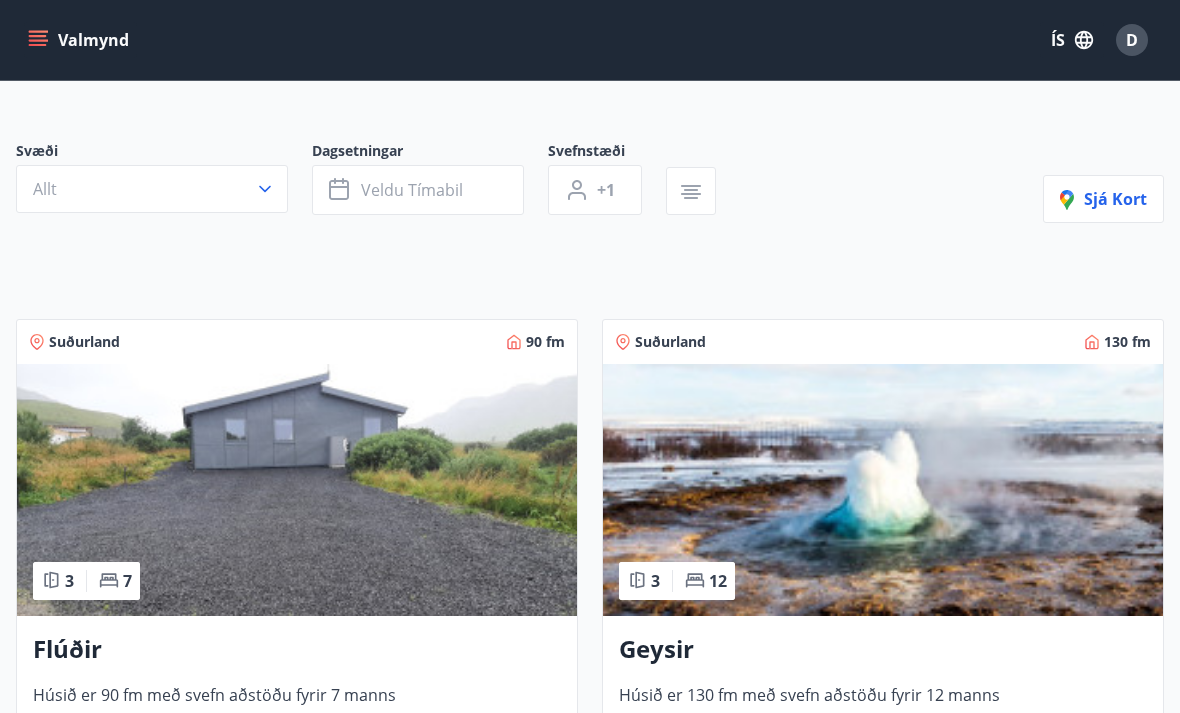 click at bounding box center [297, 490] 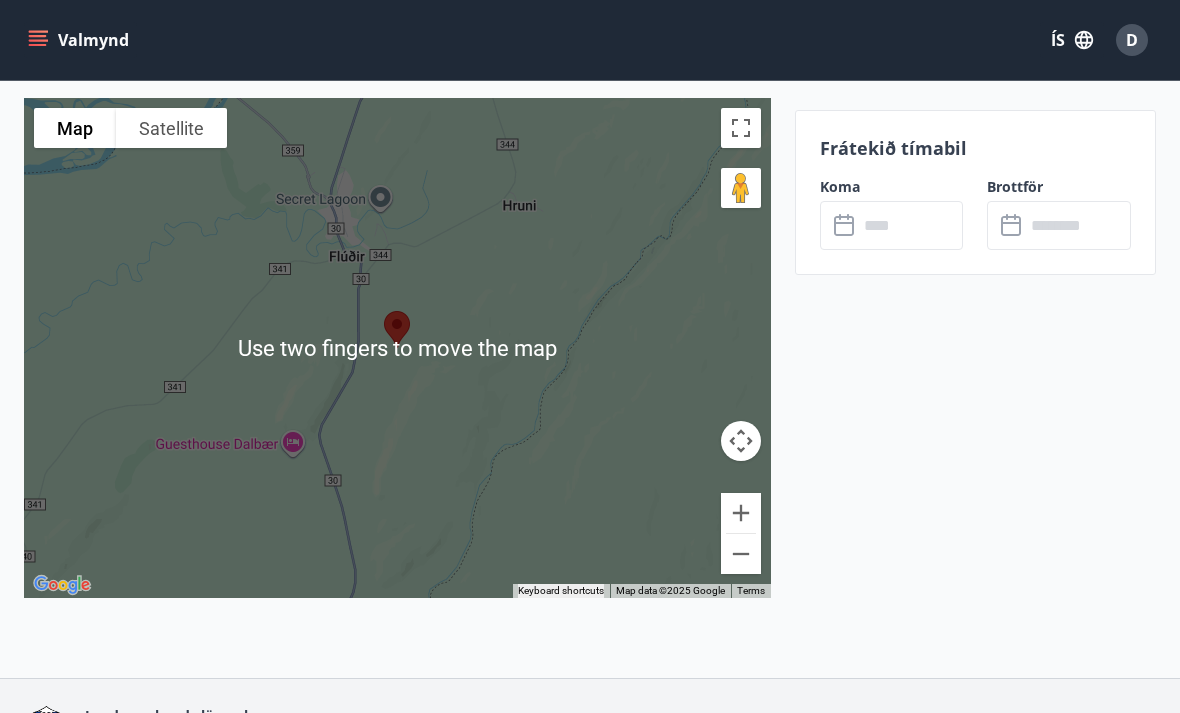 scroll, scrollTop: 2925, scrollLeft: 0, axis: vertical 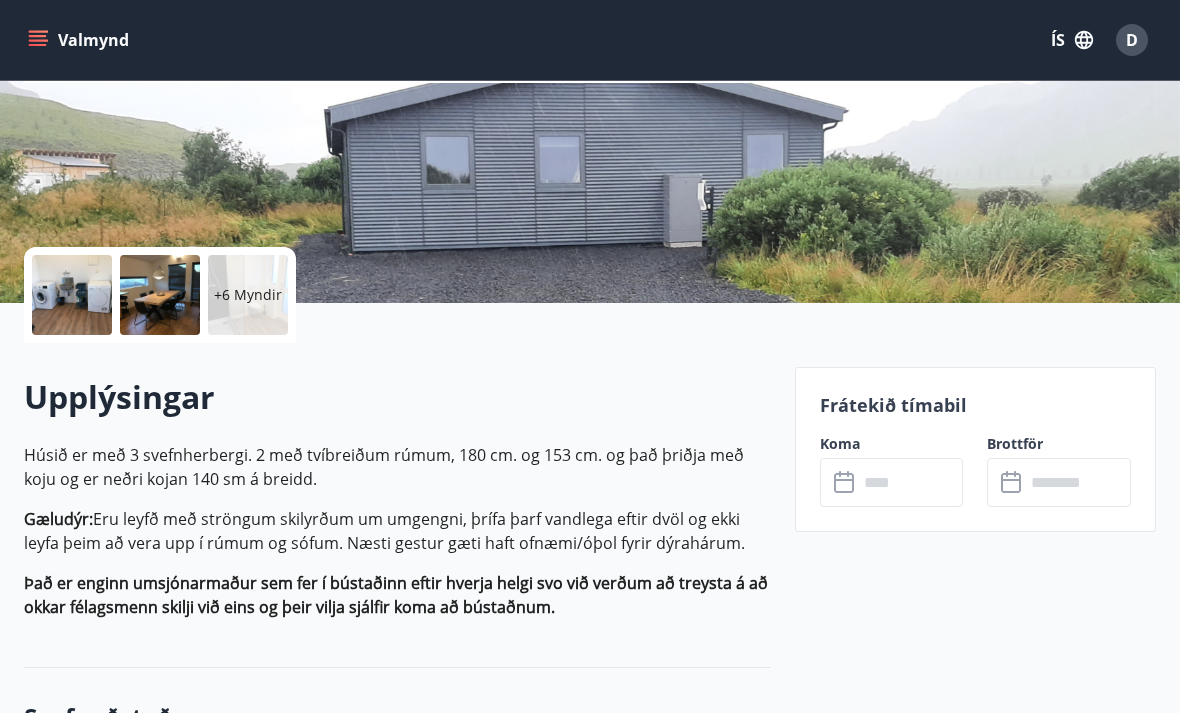 click on "+6 Myndir" at bounding box center (248, 295) 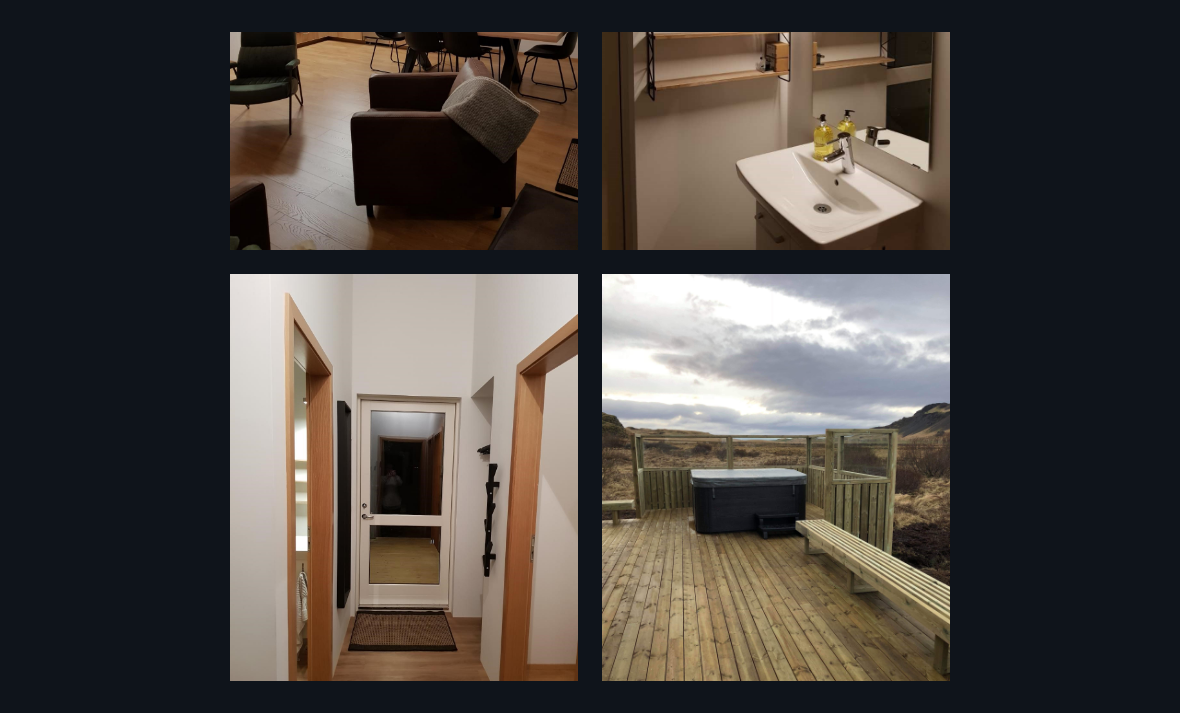 scroll, scrollTop: 2277, scrollLeft: 0, axis: vertical 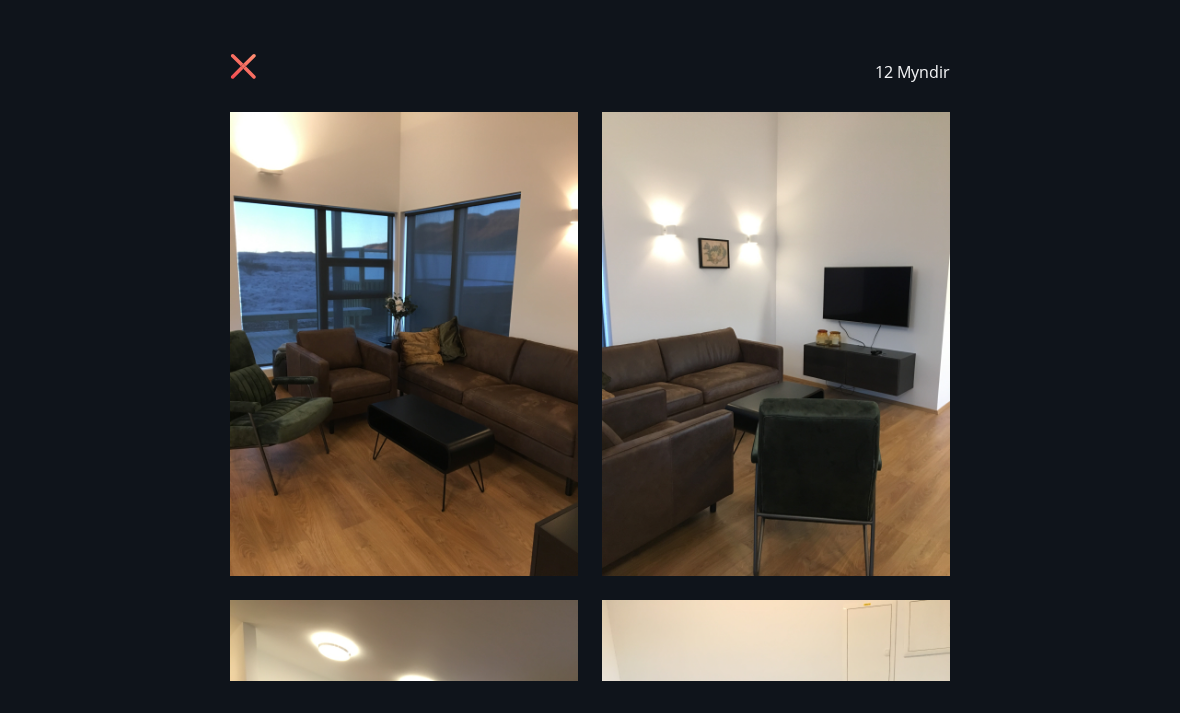 click 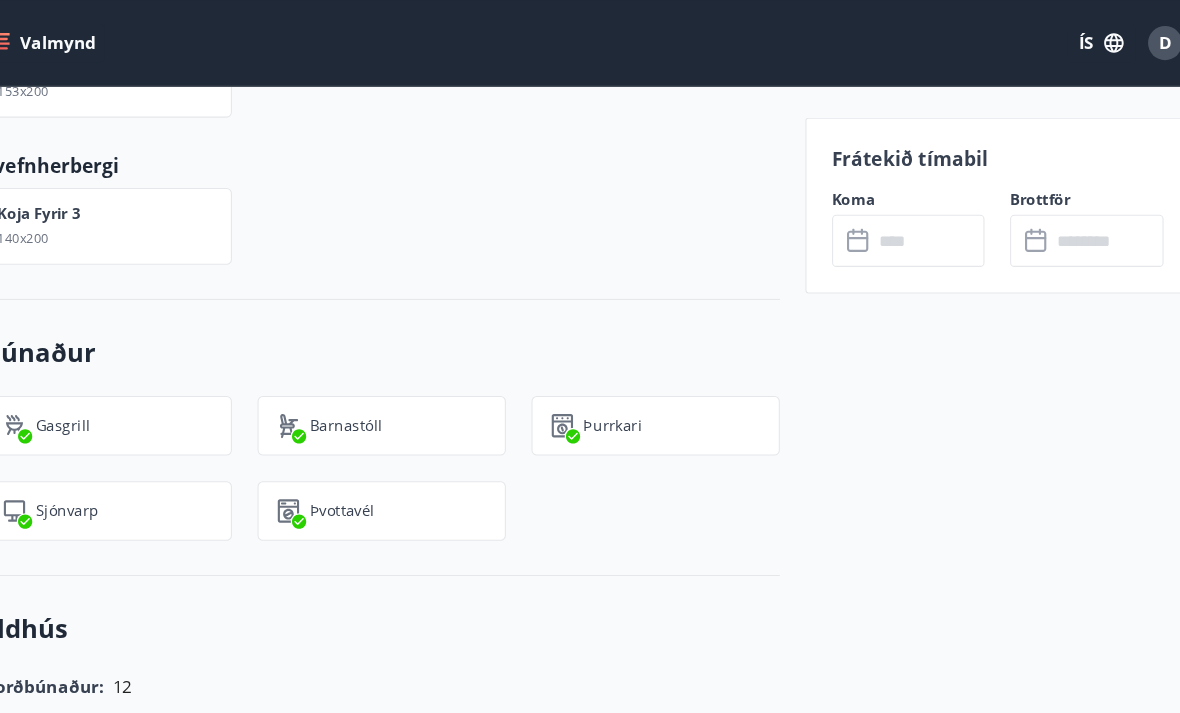 scroll, scrollTop: 1285, scrollLeft: 0, axis: vertical 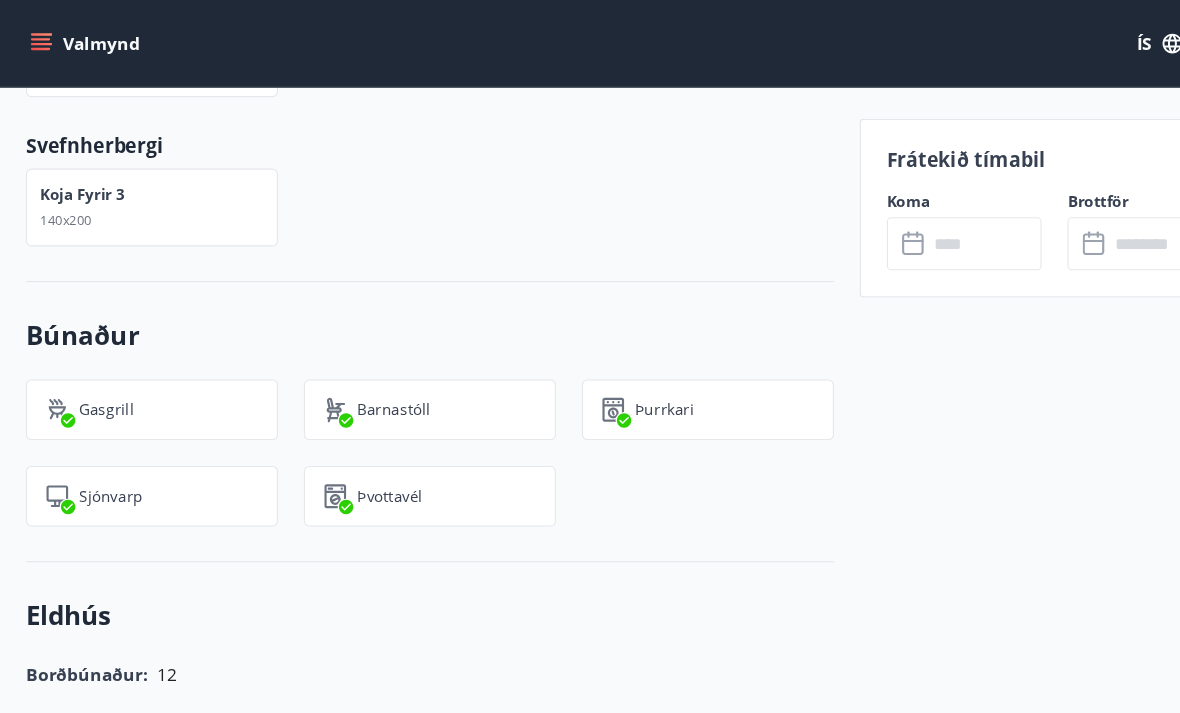 click on "Eldhús" at bounding box center (397, 569) 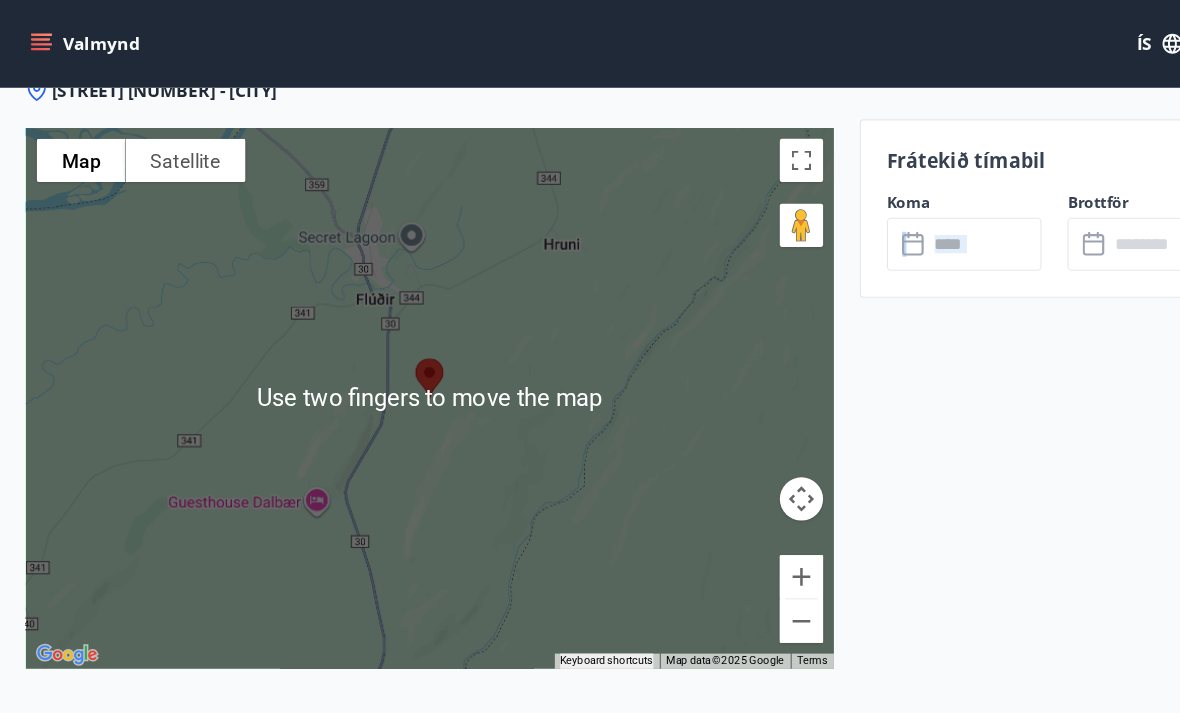 scroll, scrollTop: 2861, scrollLeft: 0, axis: vertical 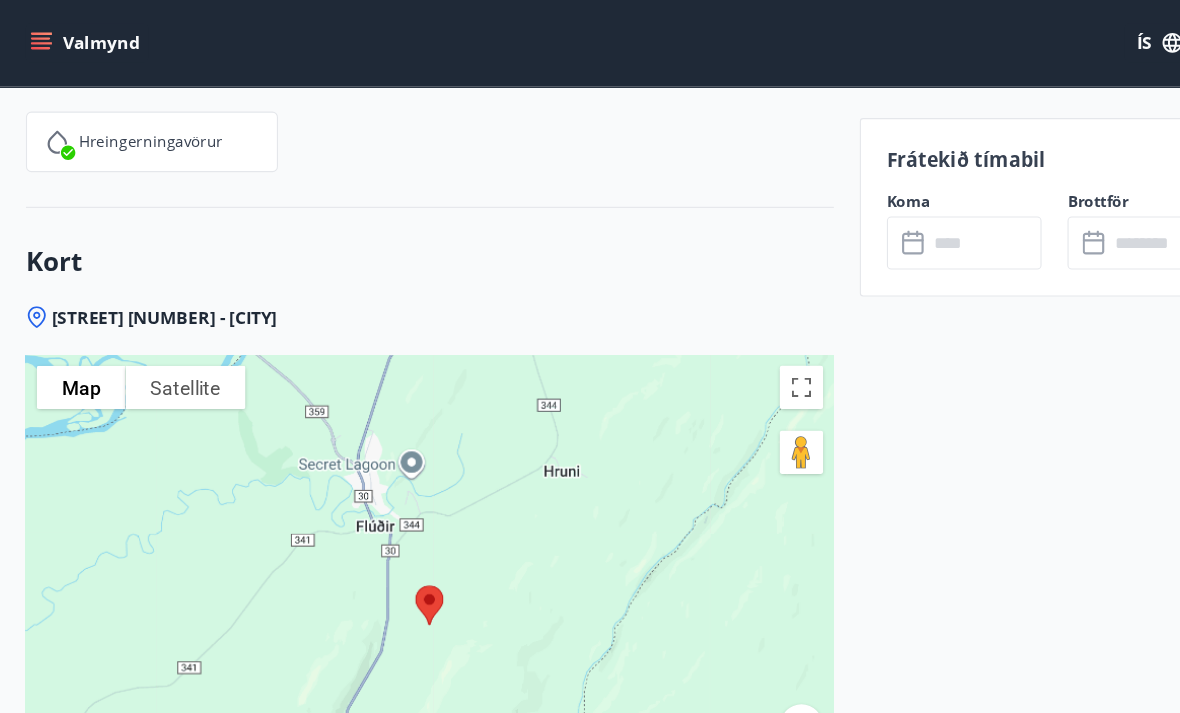 click on "Satellite" at bounding box center (171, 359) 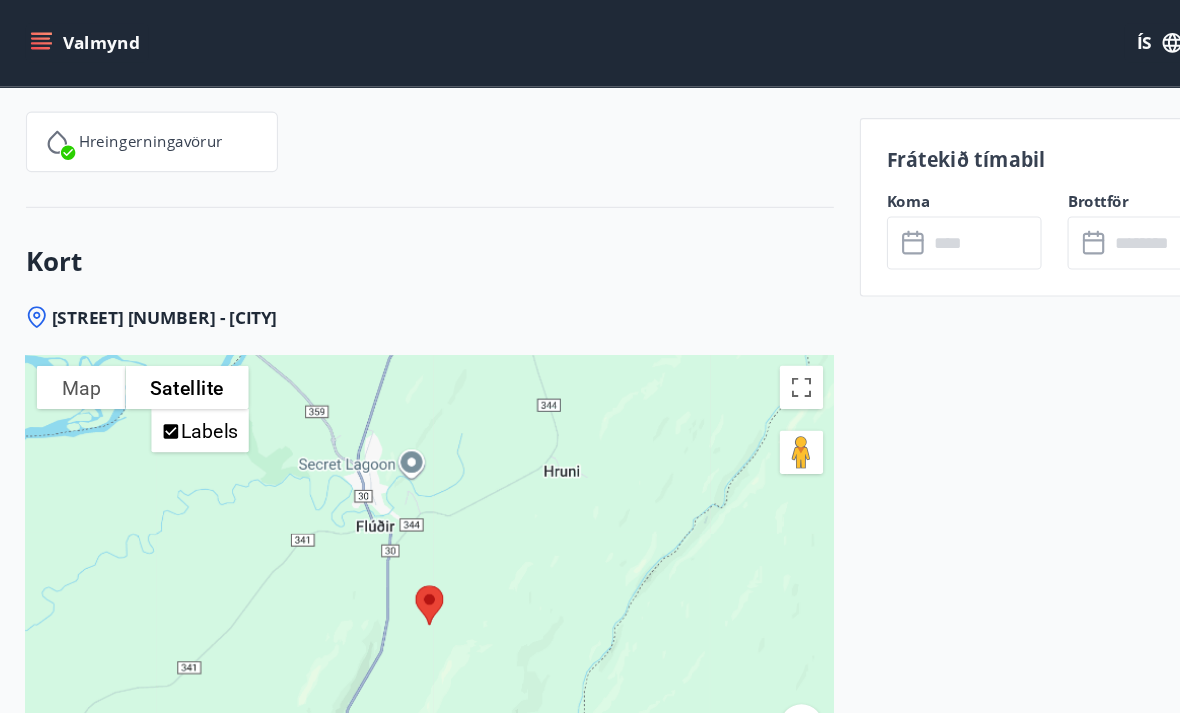 scroll, scrollTop: 2626, scrollLeft: 0, axis: vertical 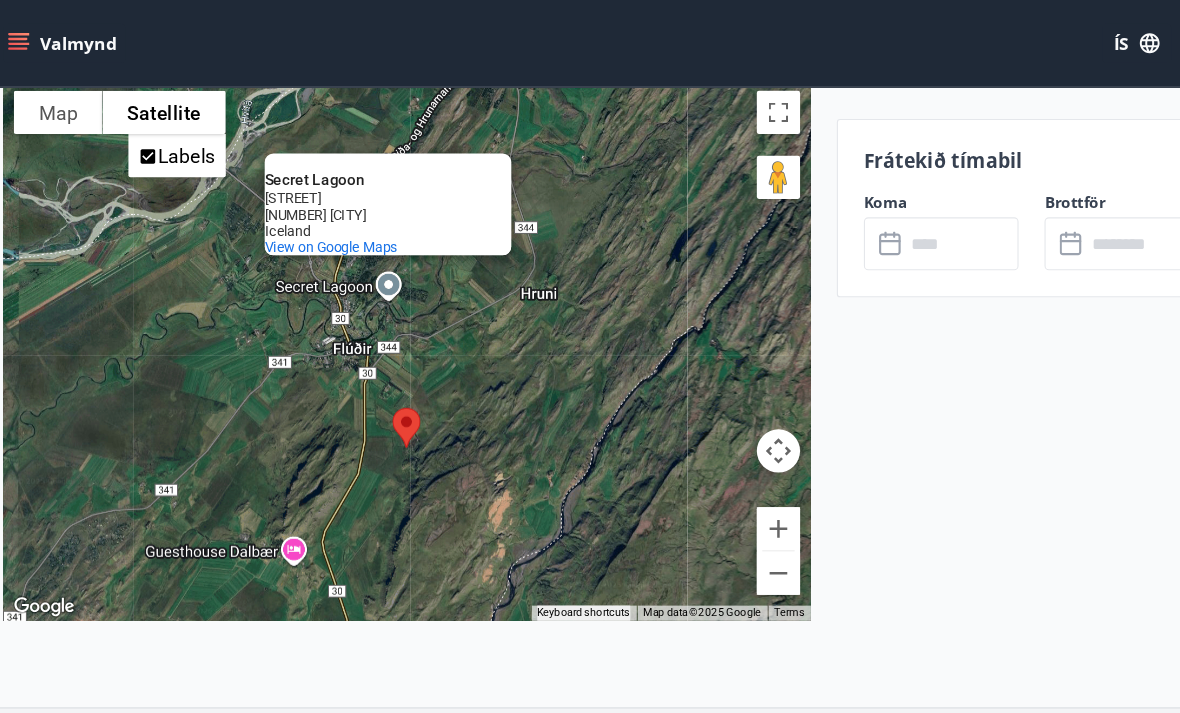 click on "[LOCATION] [LOCATION] [STREET] [NUMBER] [CITY] [COUNTRY] [LINK]" at bounding box center (397, 324) 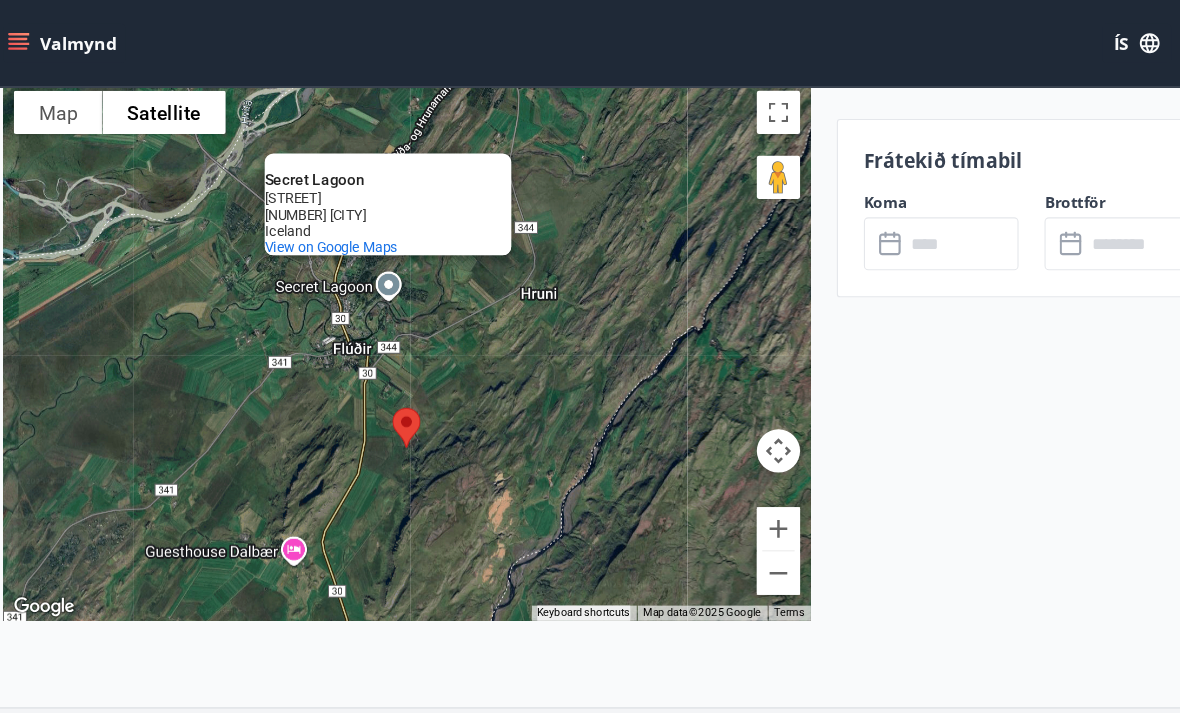 click at bounding box center (380, 242) 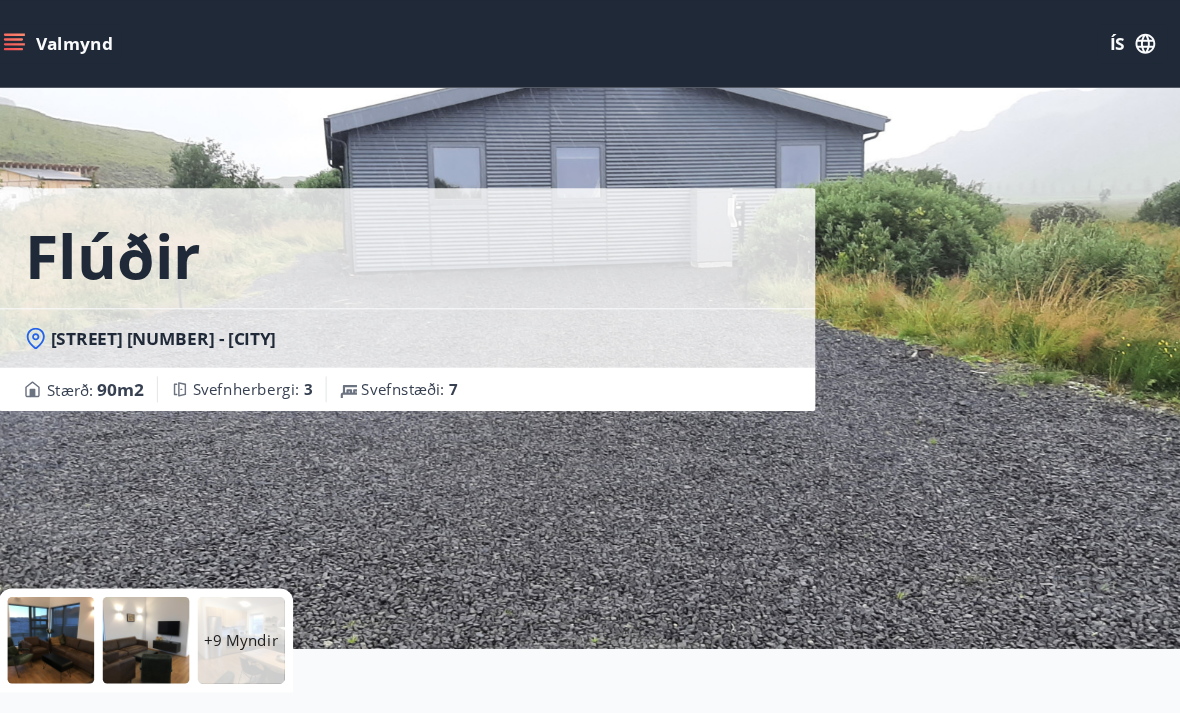scroll, scrollTop: 0, scrollLeft: 0, axis: both 